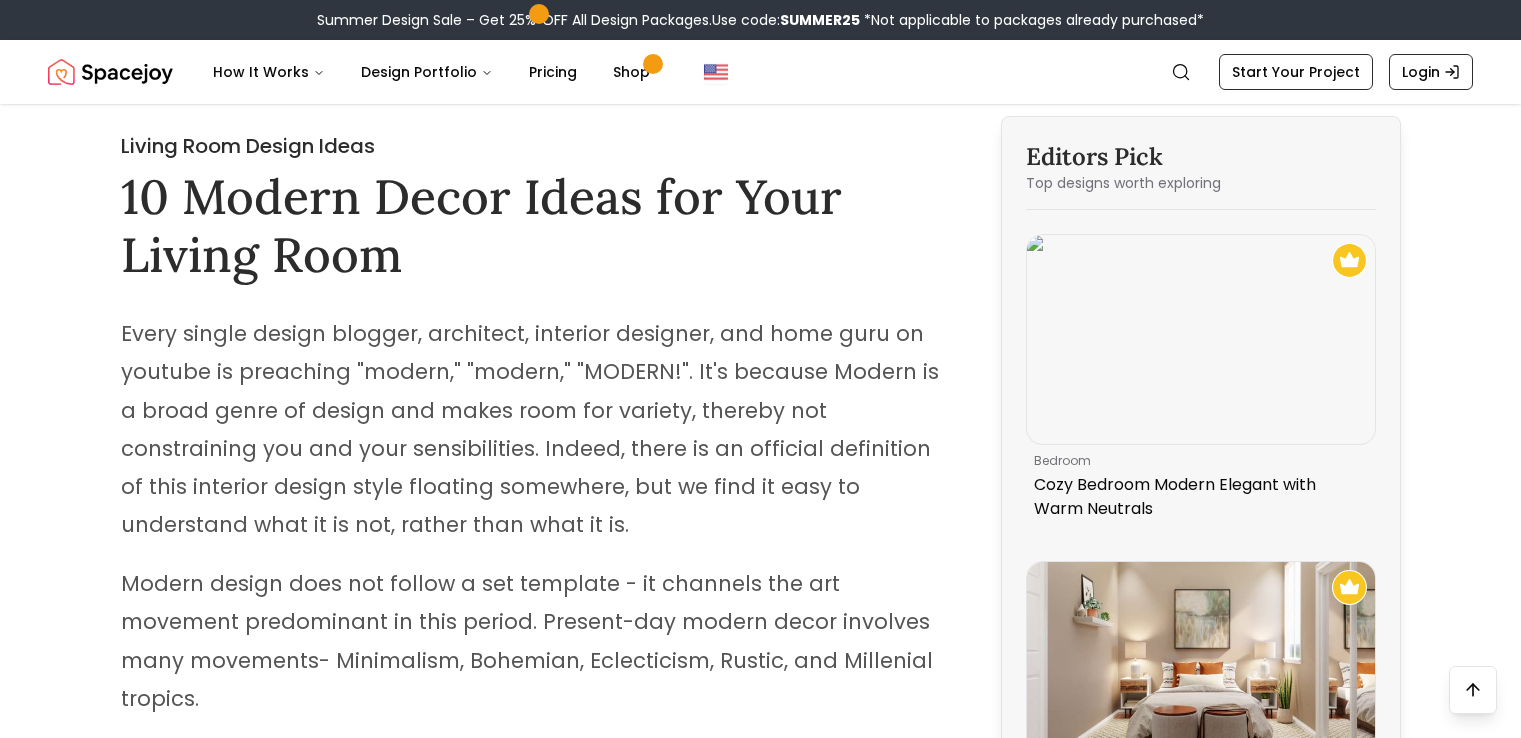 scroll, scrollTop: 1523, scrollLeft: 0, axis: vertical 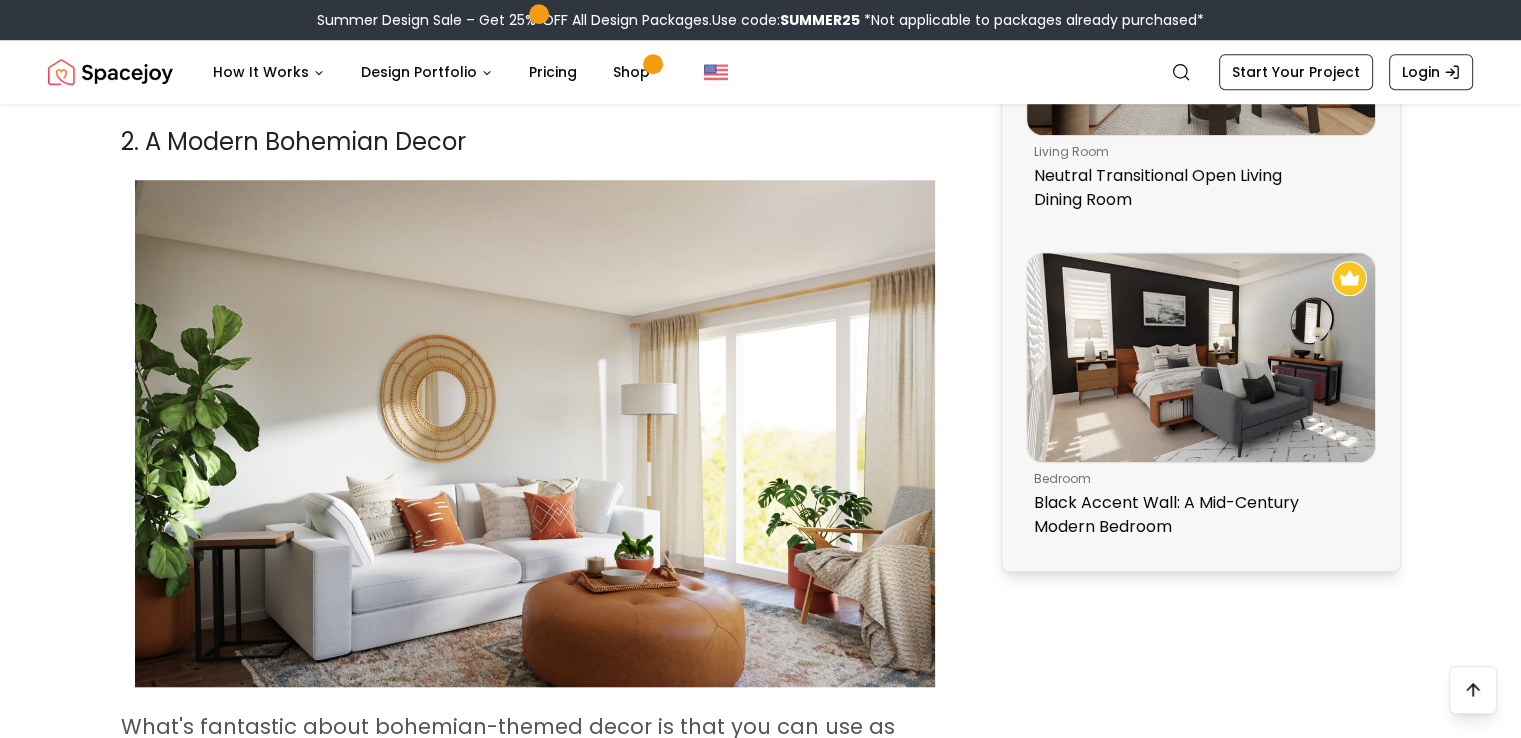 click 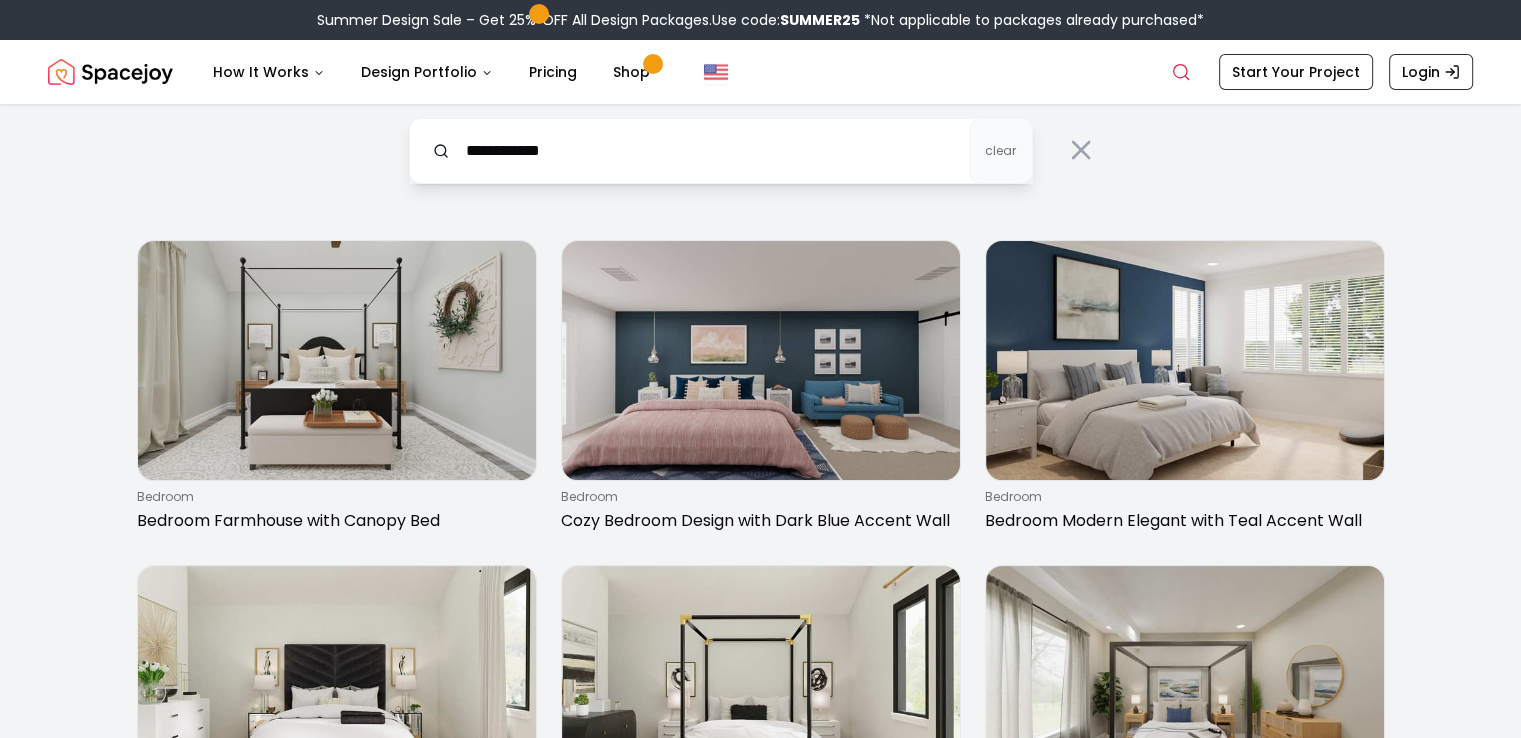 scroll, scrollTop: 0, scrollLeft: 0, axis: both 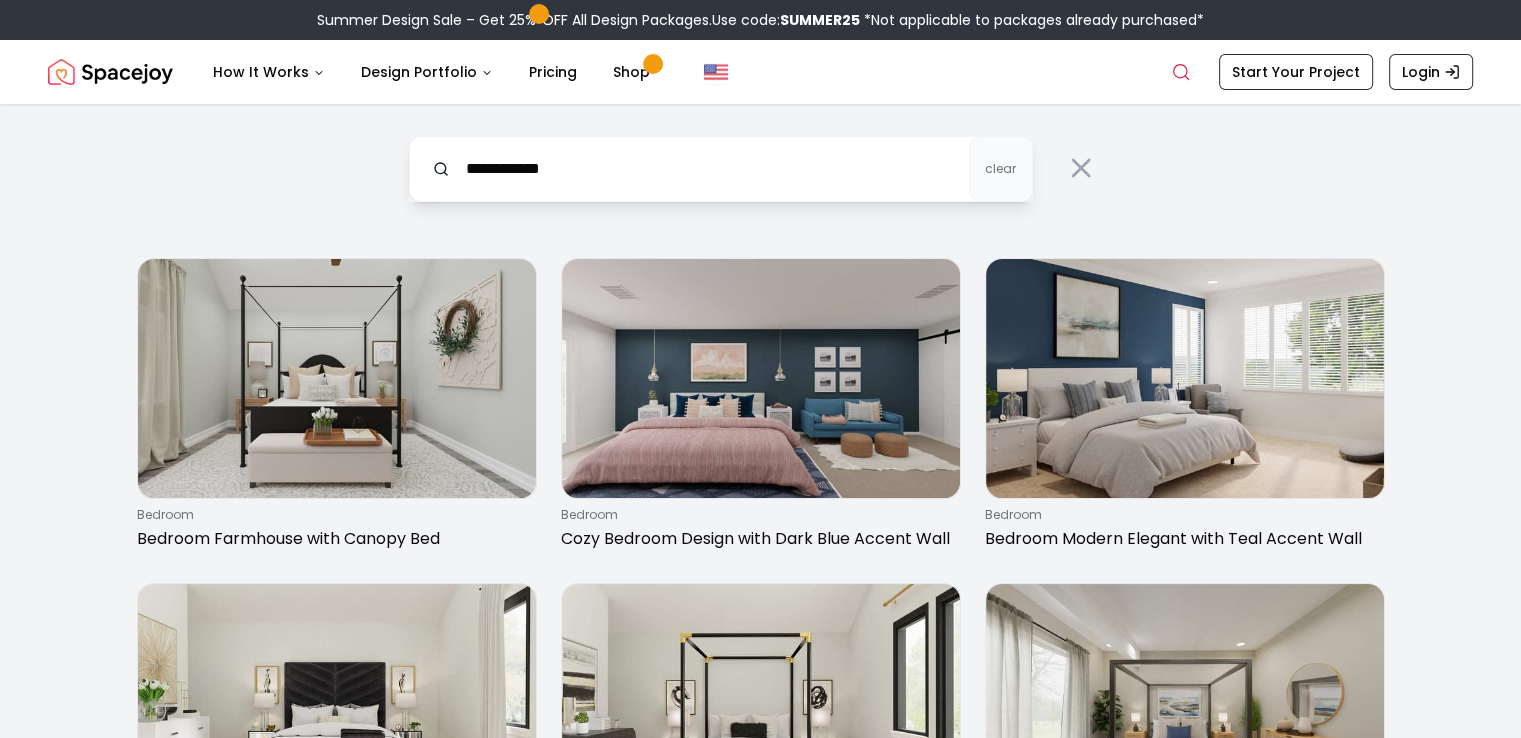 click at bounding box center [761, 378] 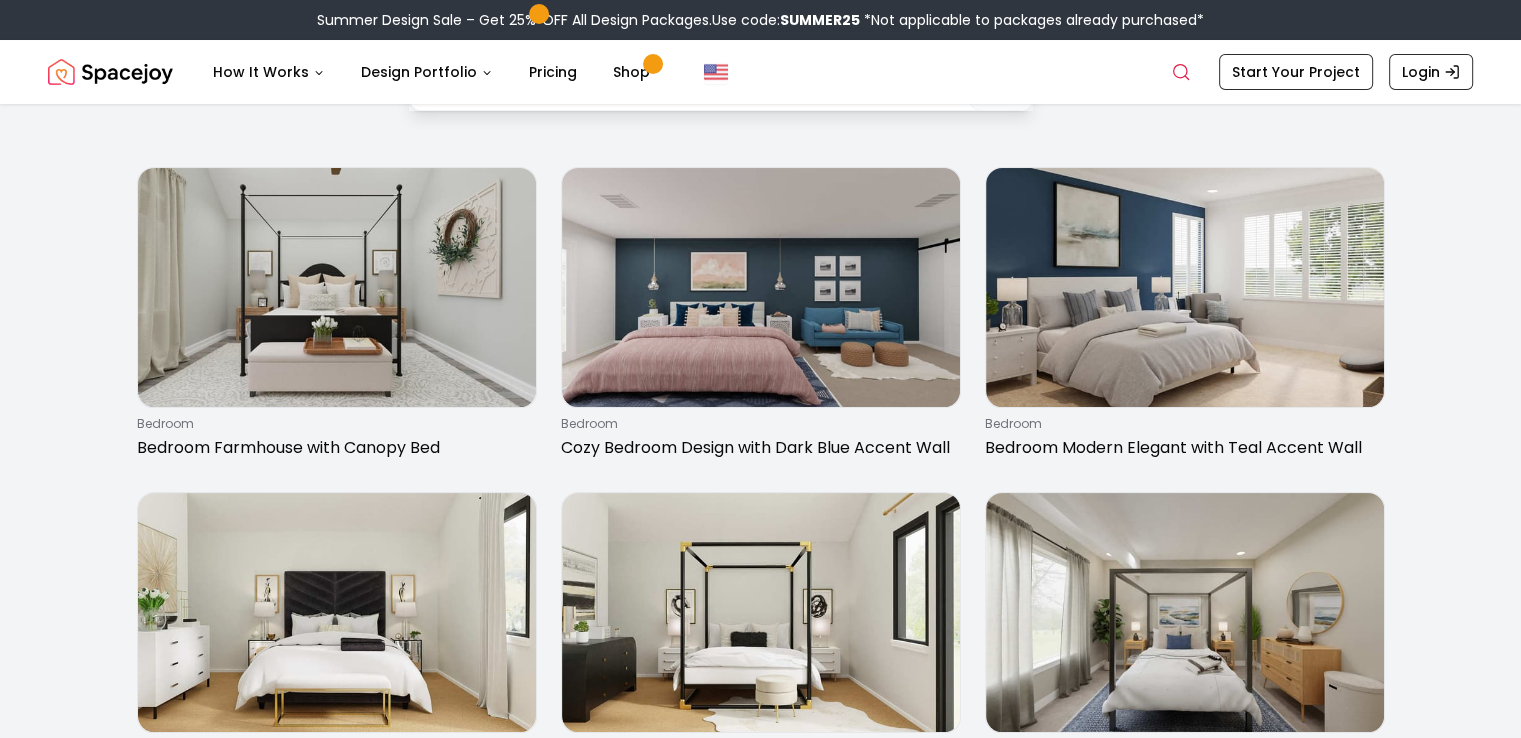 scroll, scrollTop: 75, scrollLeft: 0, axis: vertical 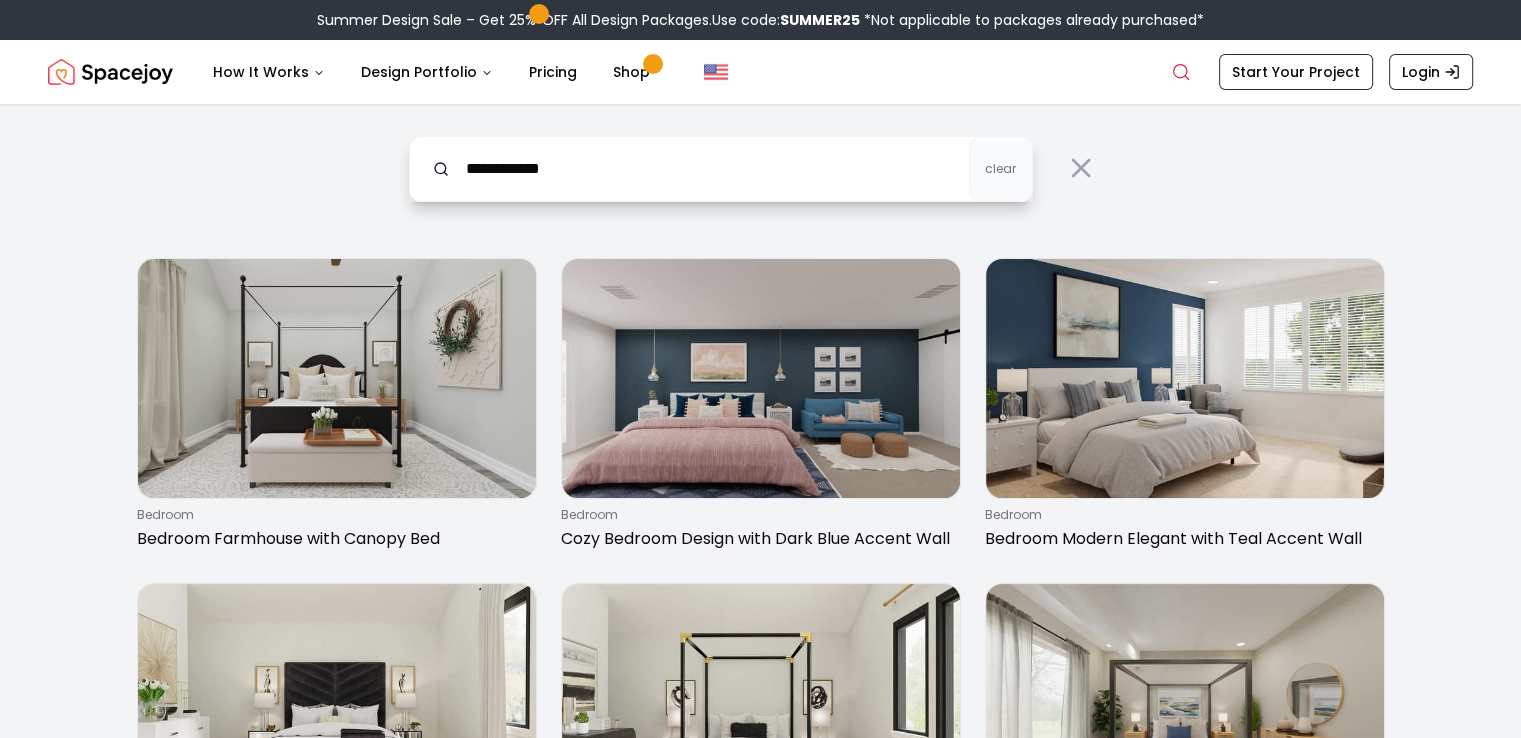 click on "**********" at bounding box center (721, 169) 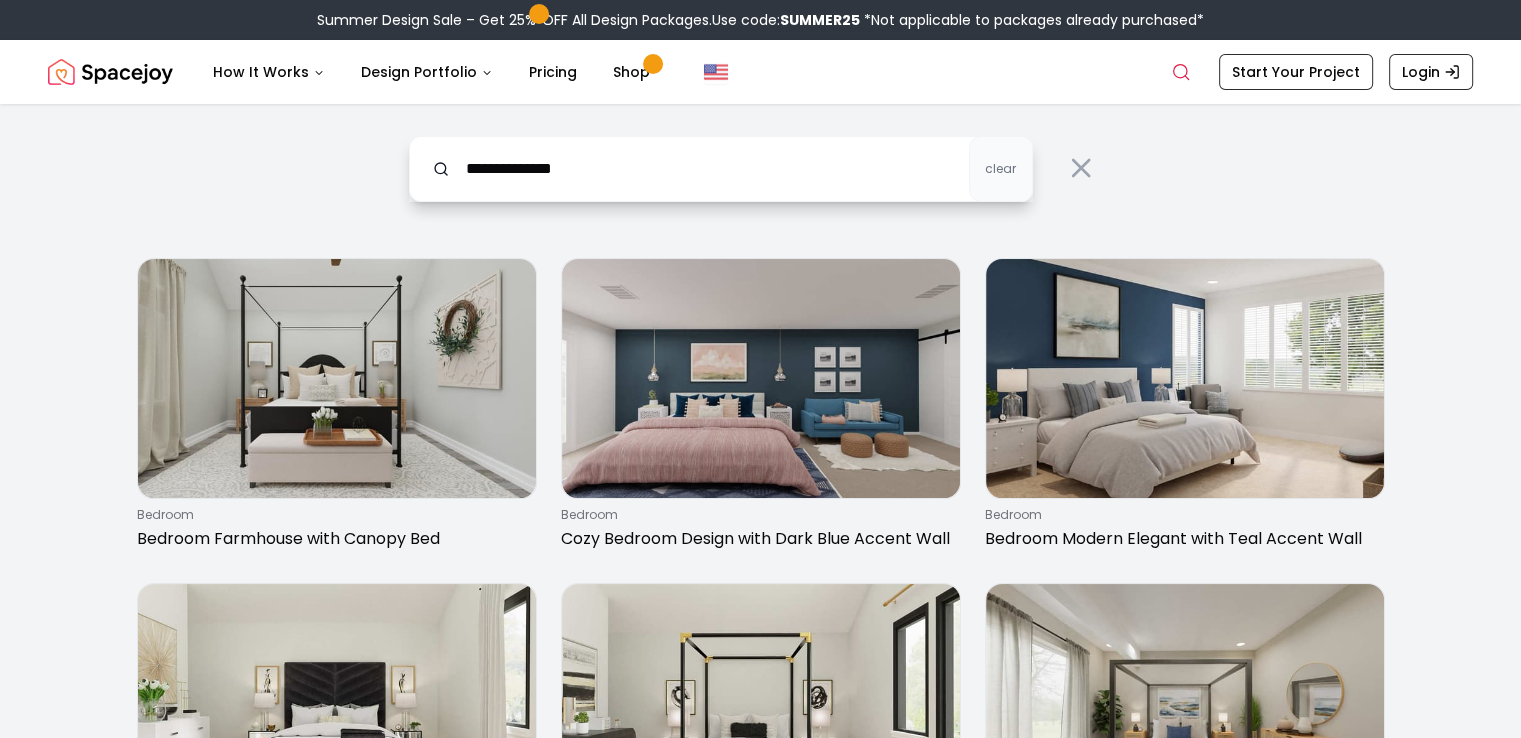 type on "**********" 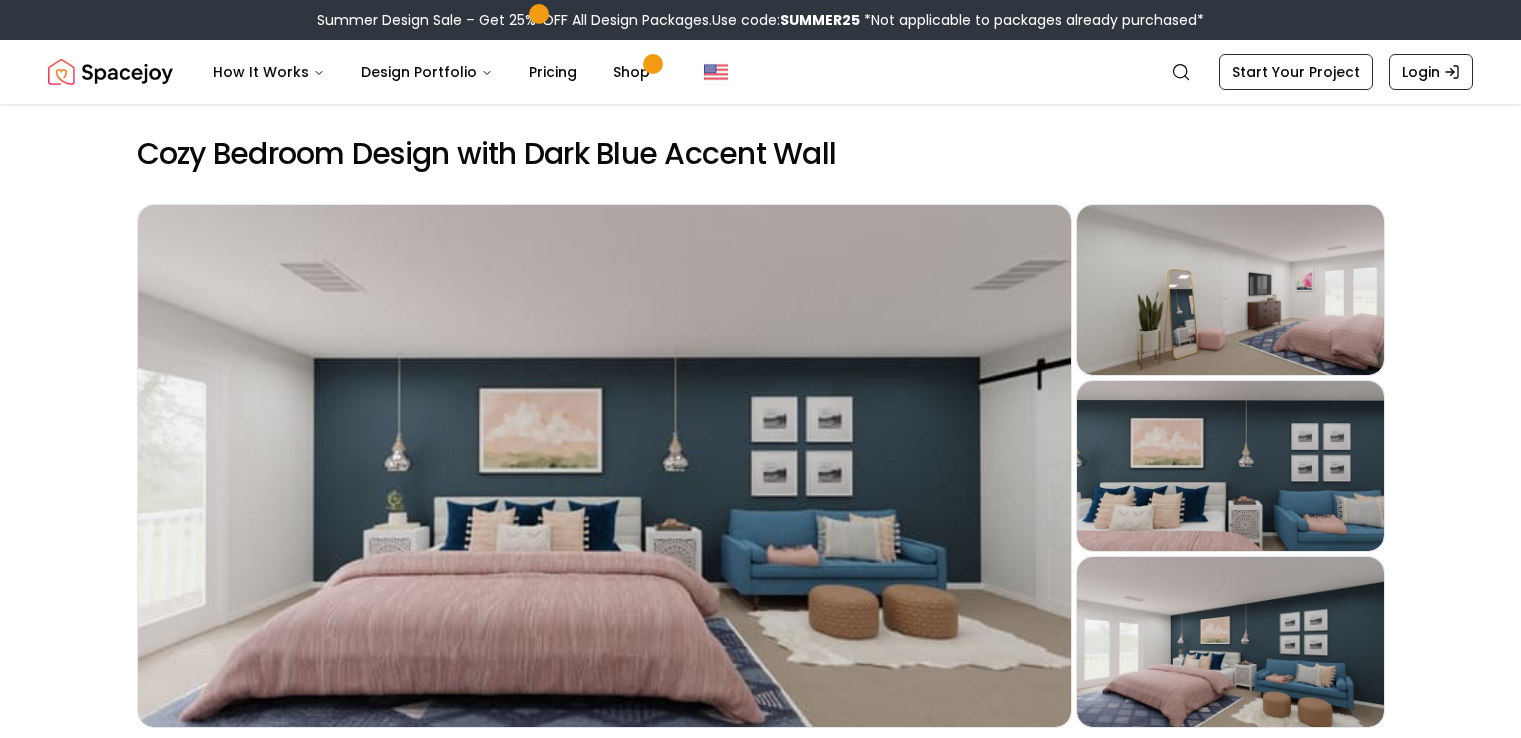 scroll, scrollTop: 0, scrollLeft: 0, axis: both 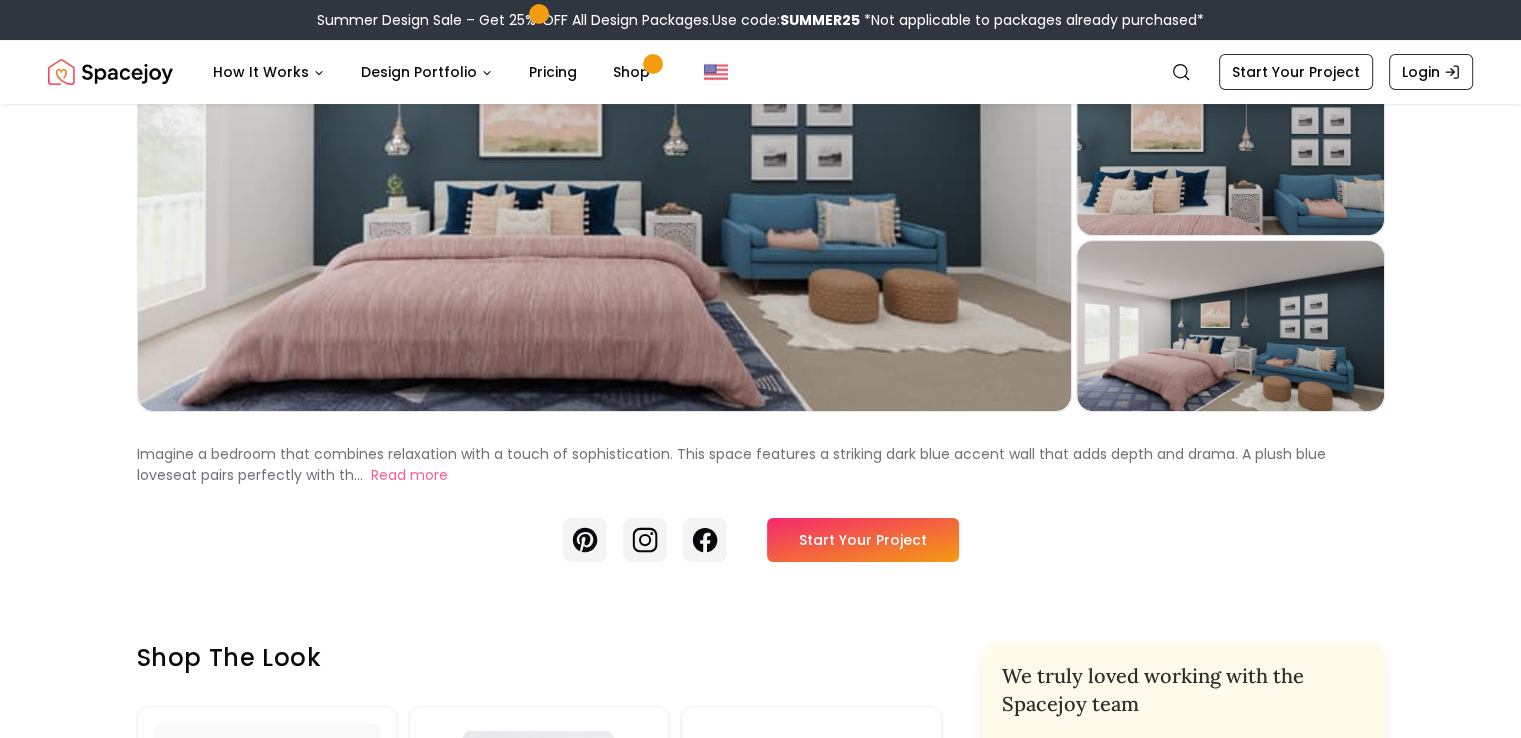 click on "Preview" at bounding box center [604, 150] 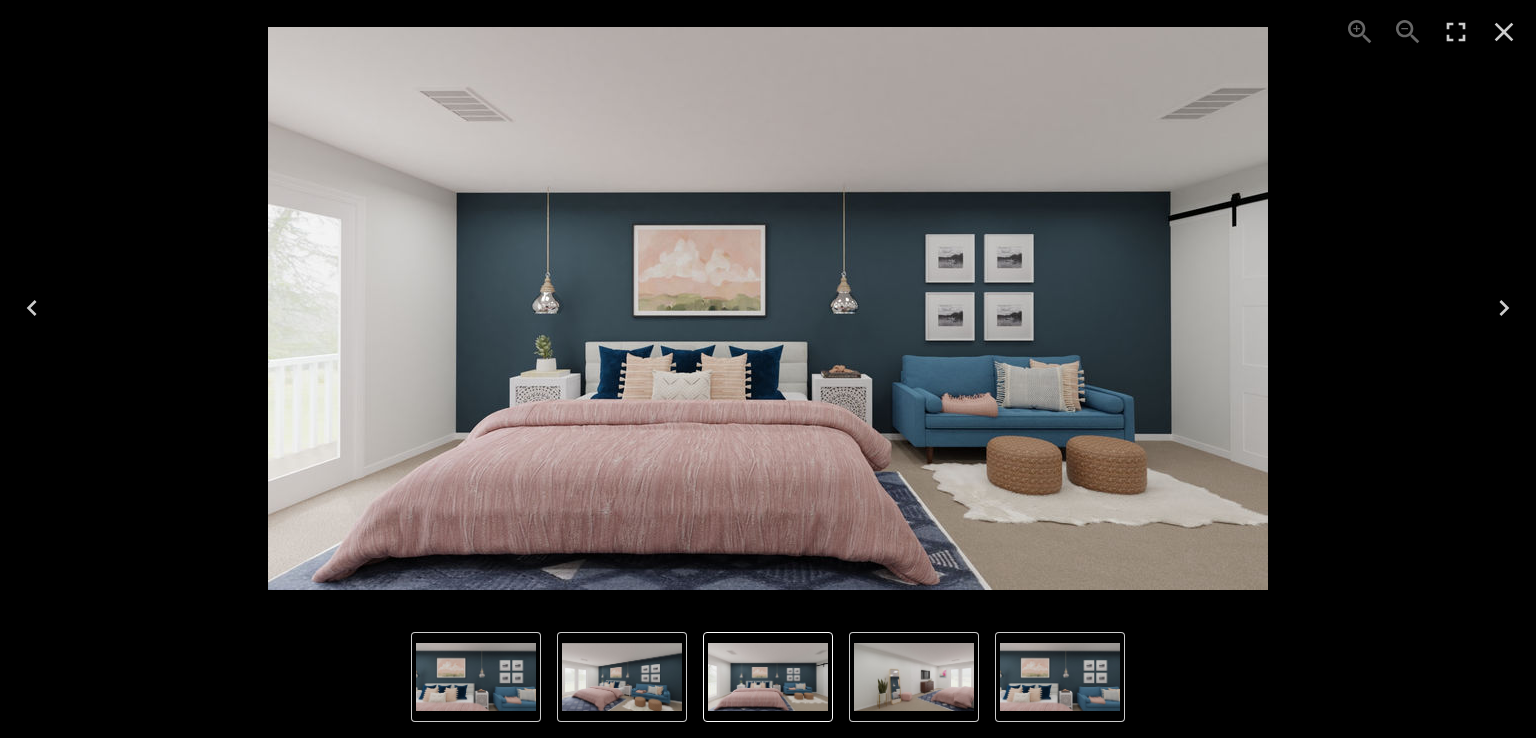 click at bounding box center [476, 677] 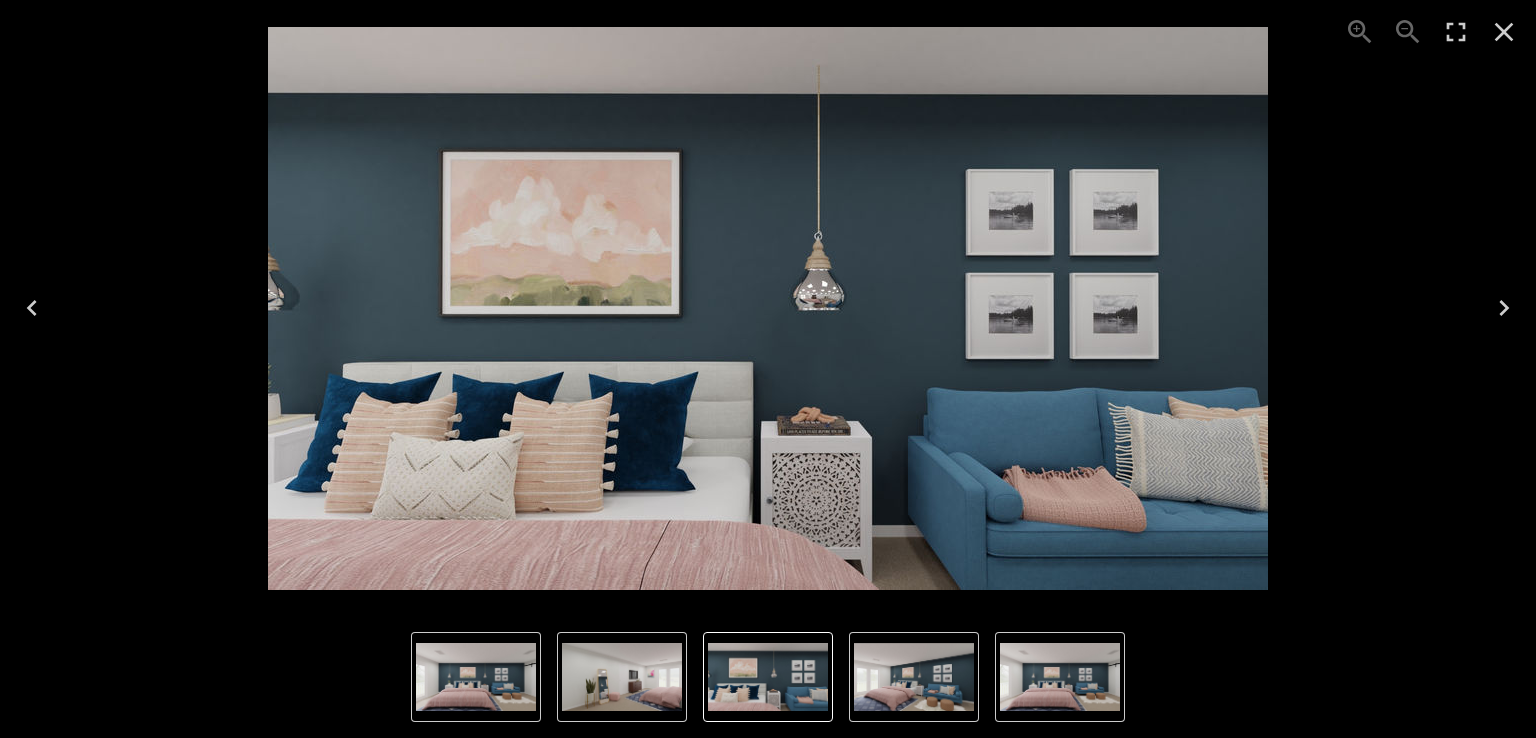 click at bounding box center (768, 677) 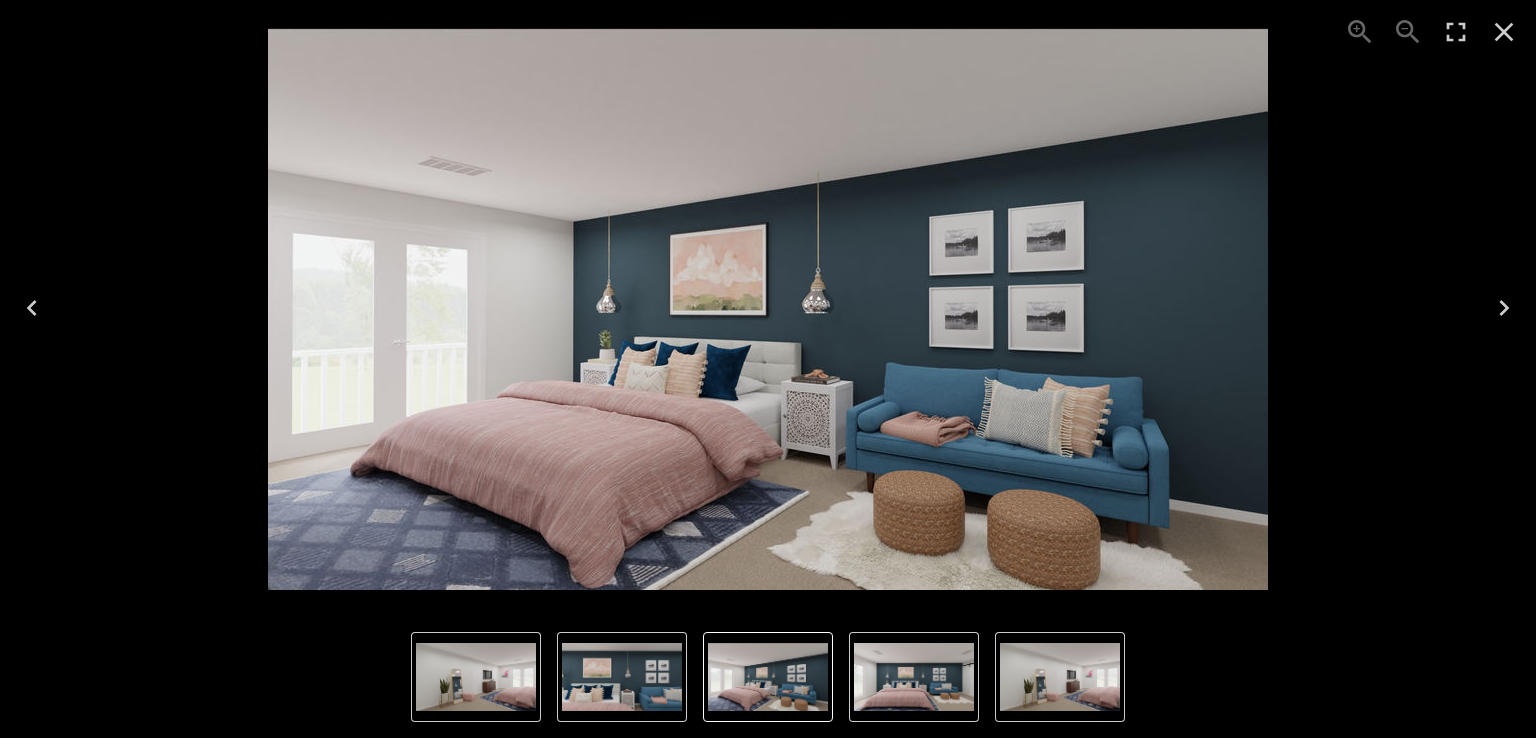 click at bounding box center [1060, 677] 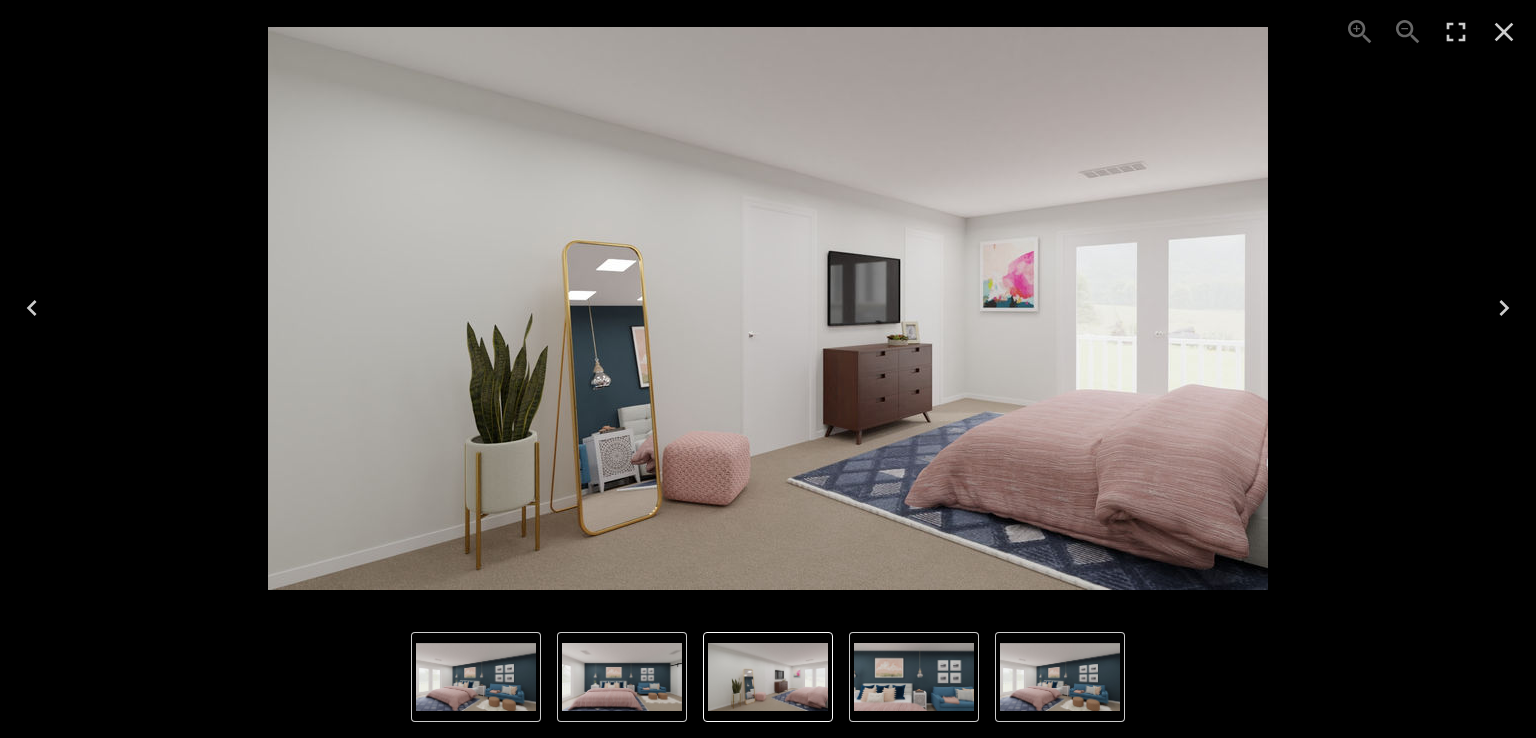 click at bounding box center [622, 677] 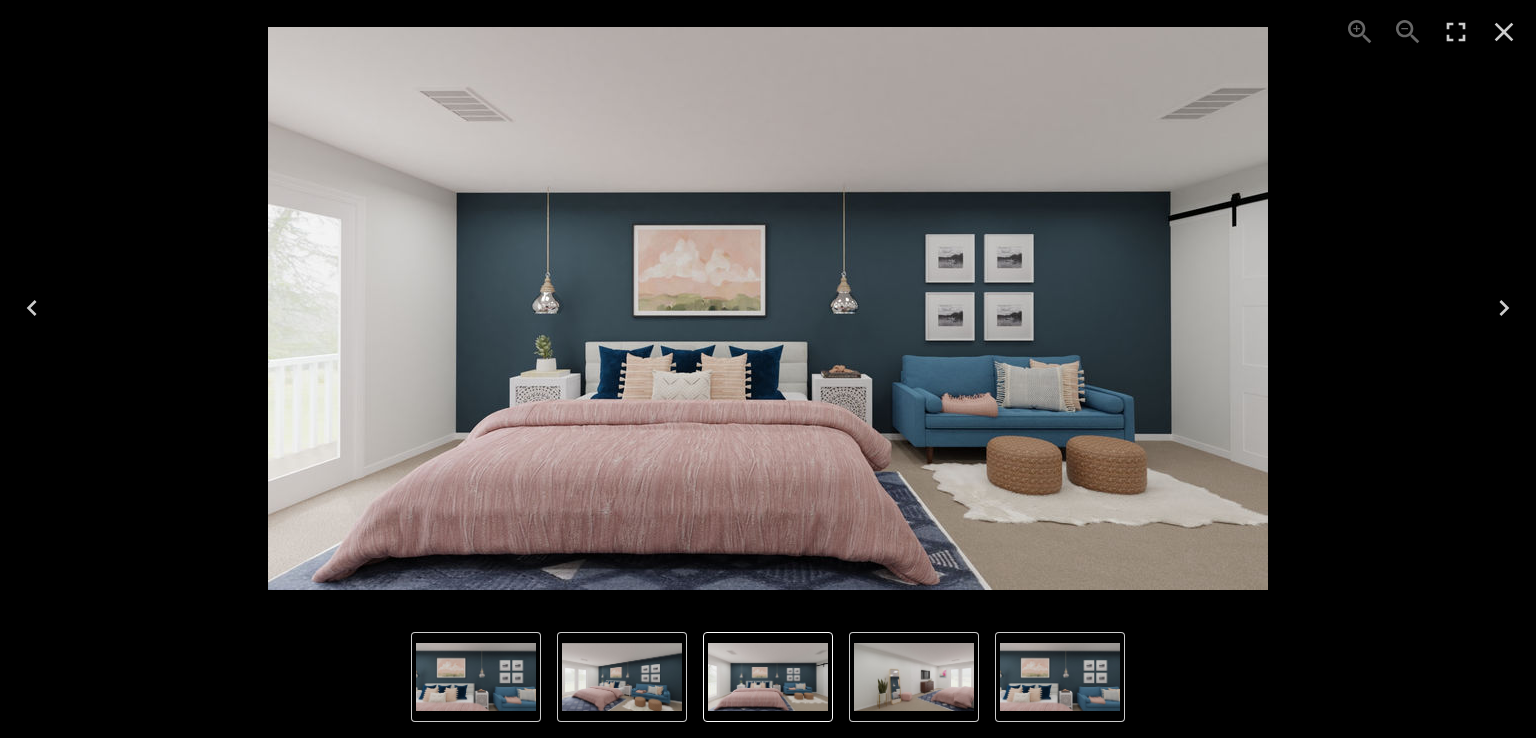 click 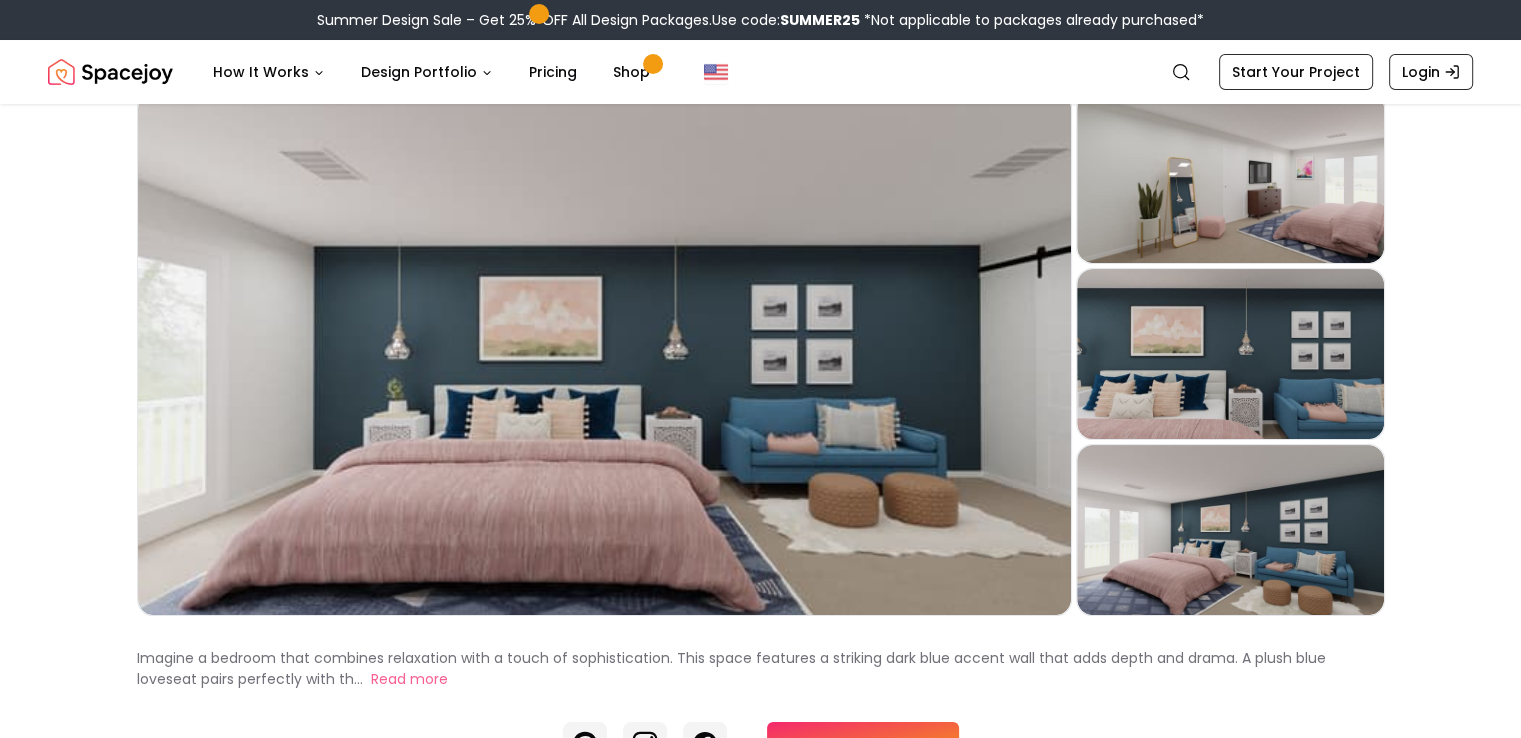 scroll, scrollTop: 111, scrollLeft: 0, axis: vertical 